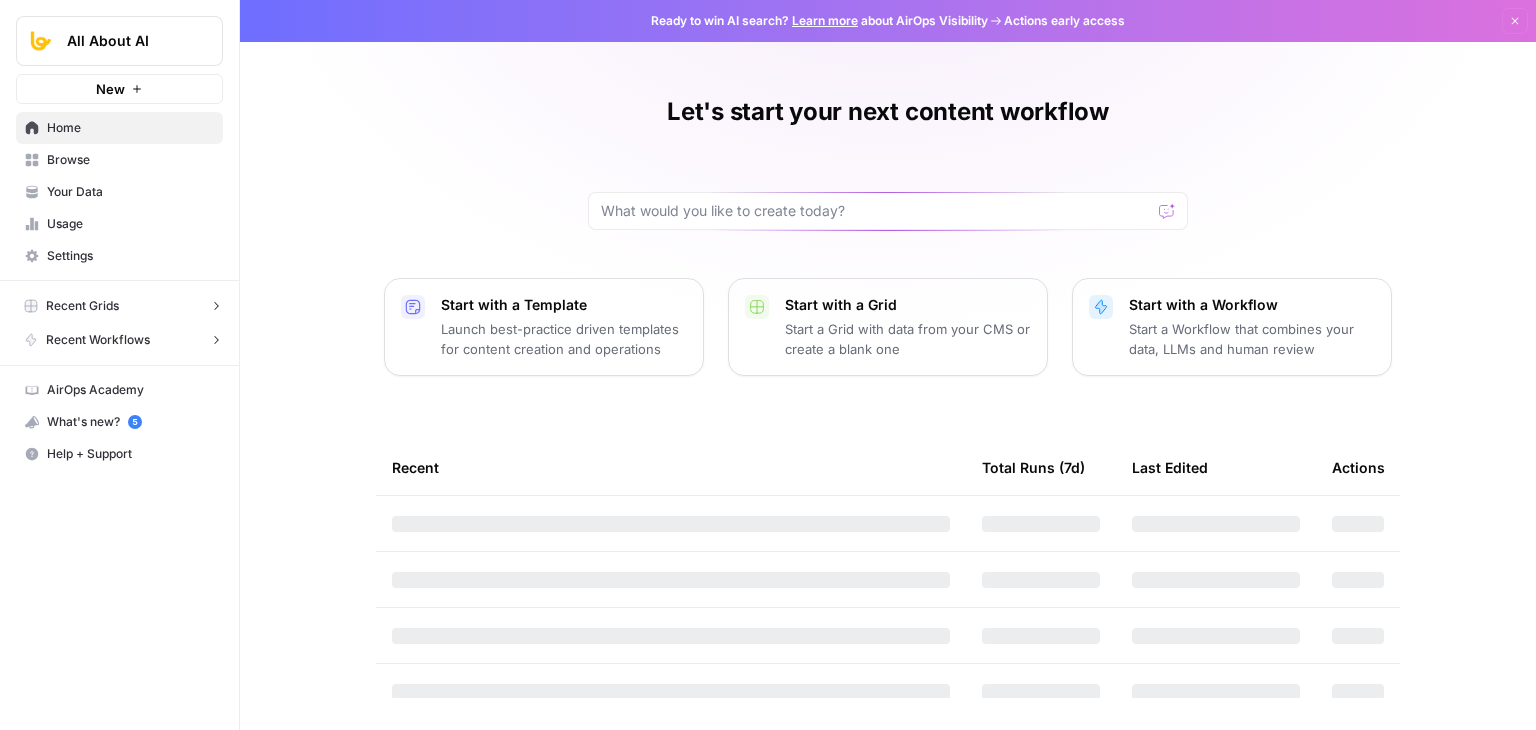 scroll, scrollTop: 0, scrollLeft: 0, axis: both 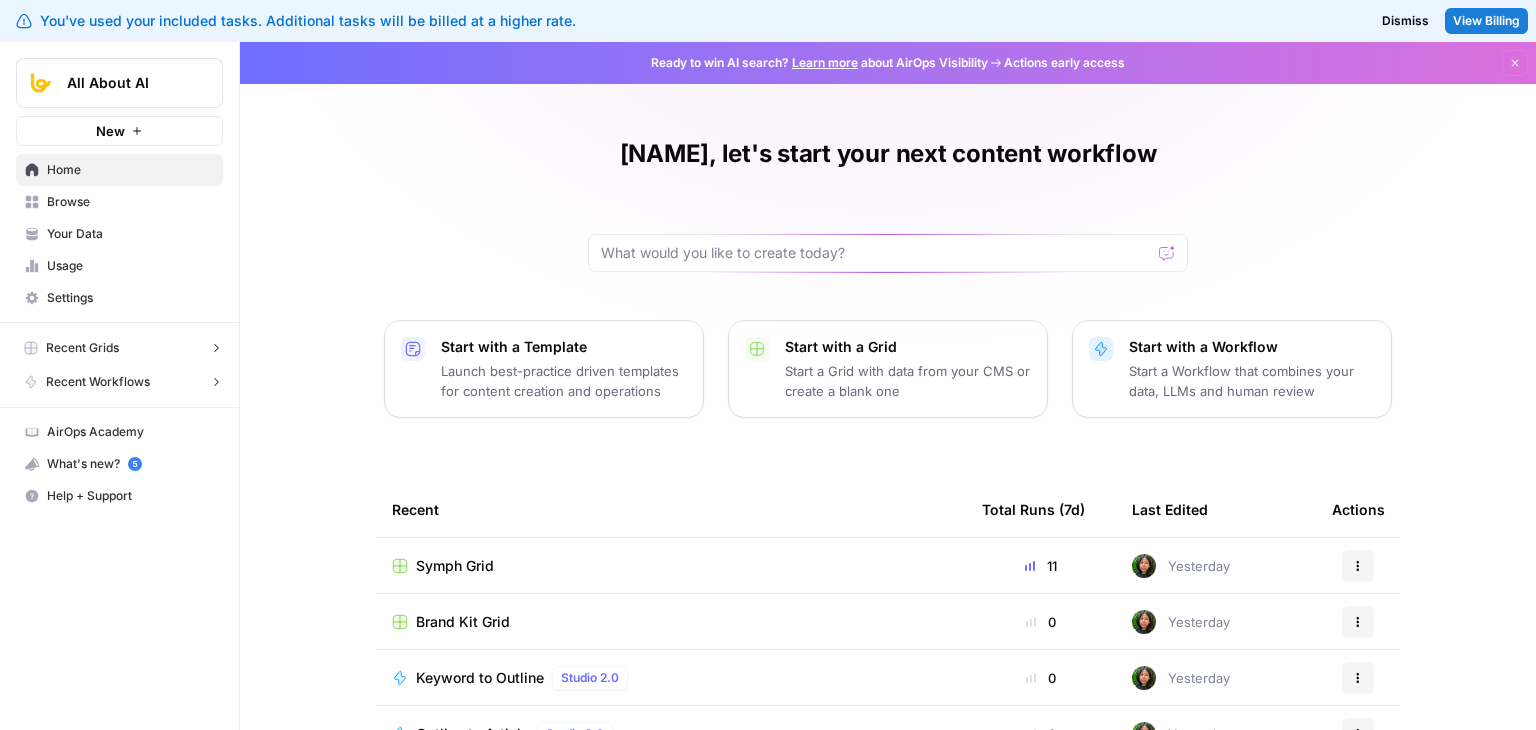 click on "Browse" at bounding box center [130, 202] 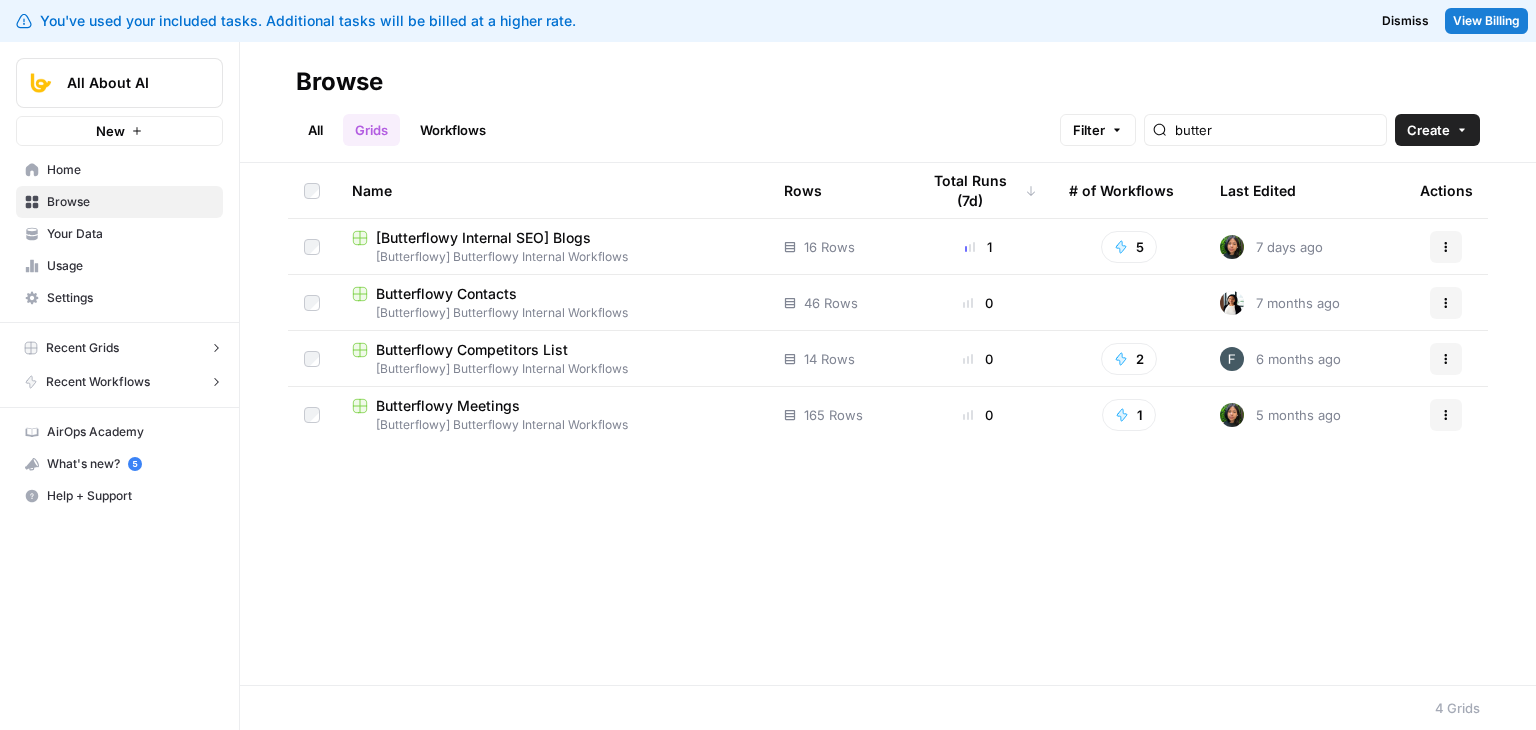 click on "butter" at bounding box center [1265, 130] 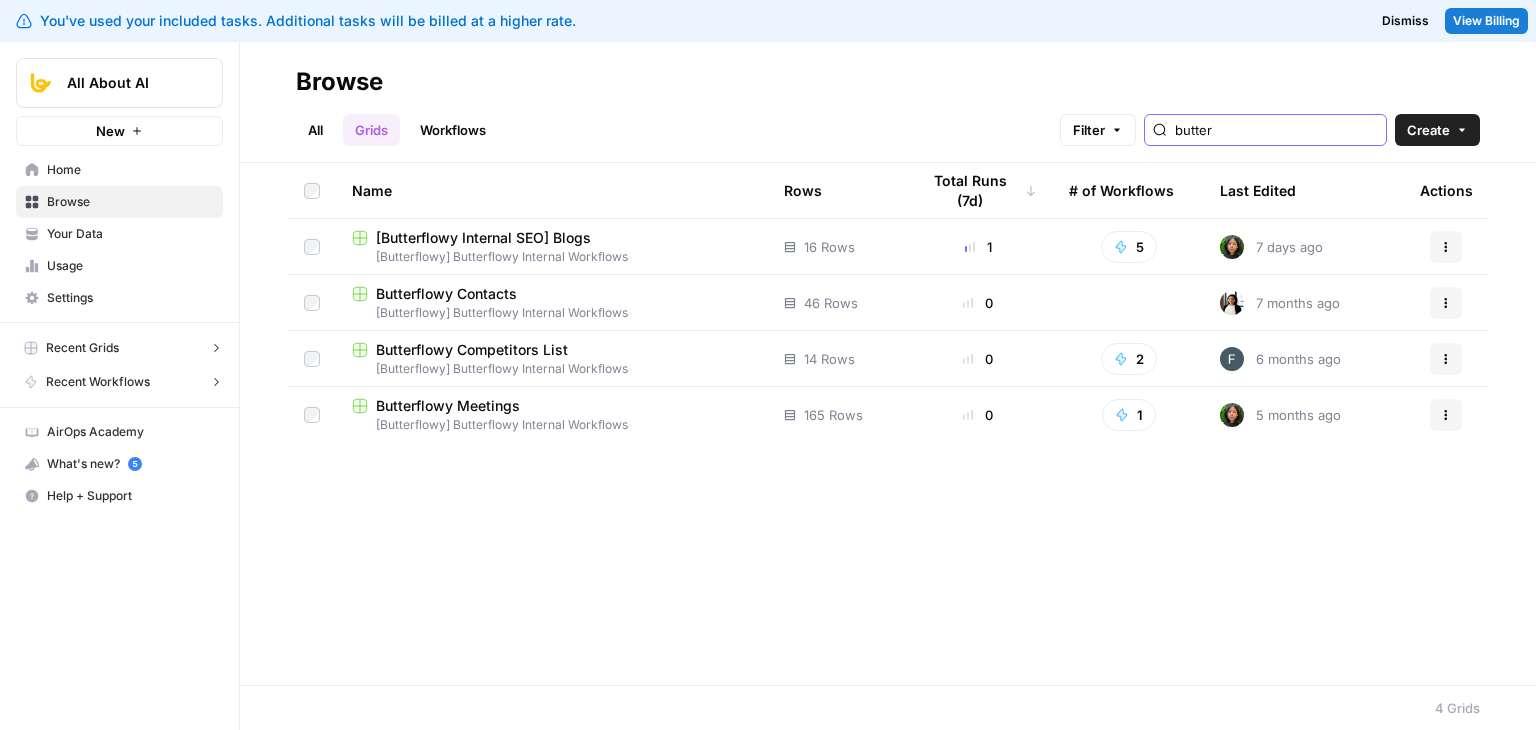 click on "butter" at bounding box center [1276, 130] 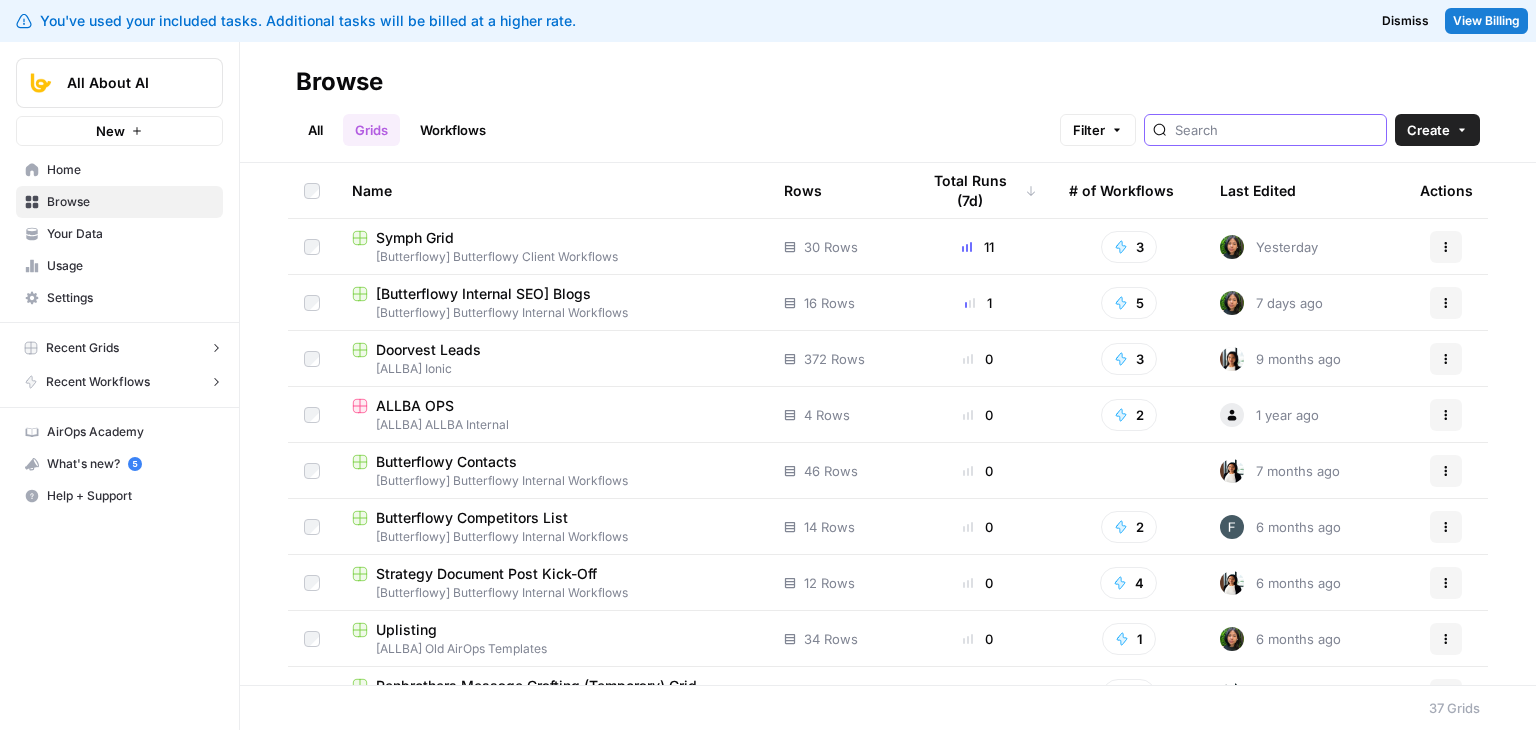 type 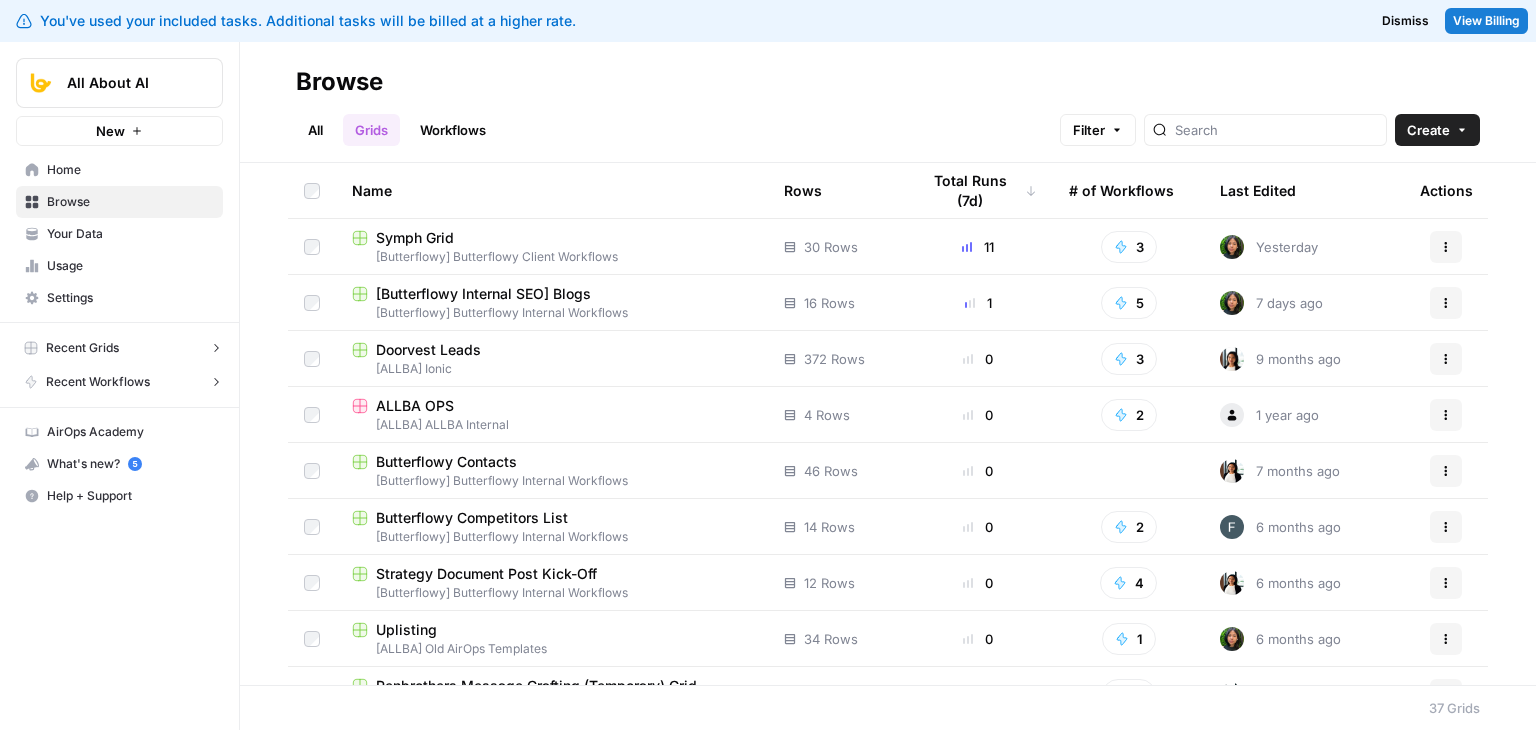 click on "Browse All Grids Workflows Filter Create" at bounding box center [888, 102] 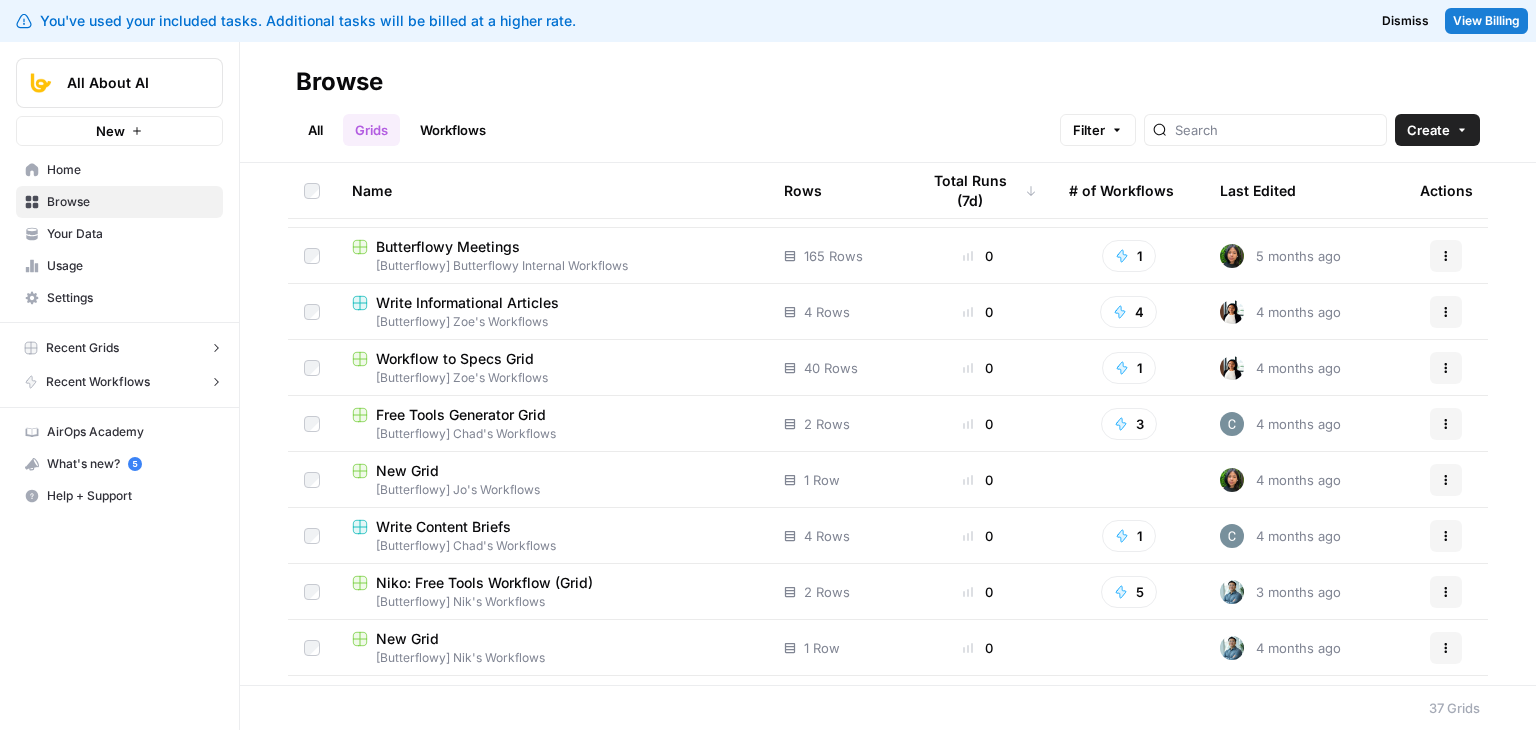 scroll, scrollTop: 496, scrollLeft: 0, axis: vertical 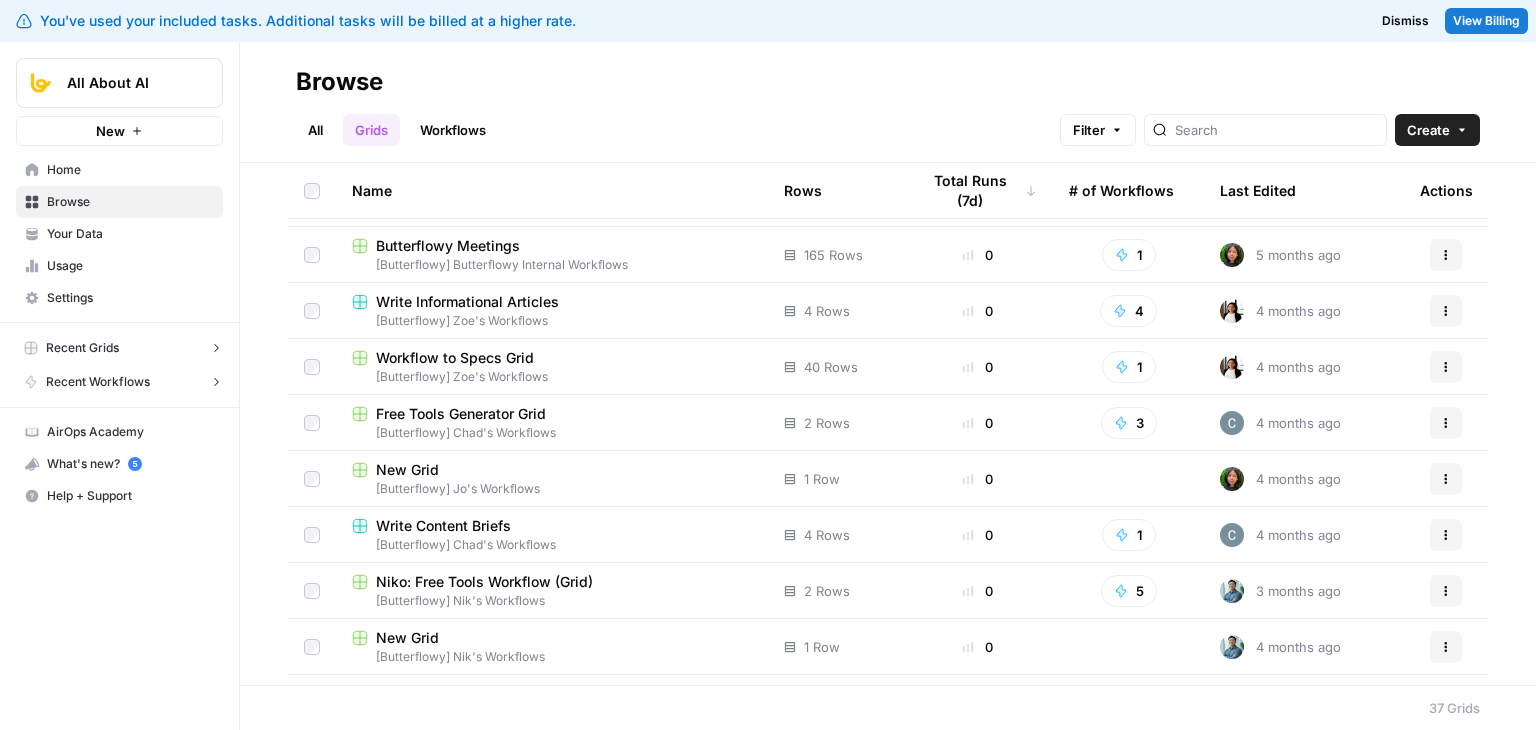 click on "Recent Grids" at bounding box center (82, 348) 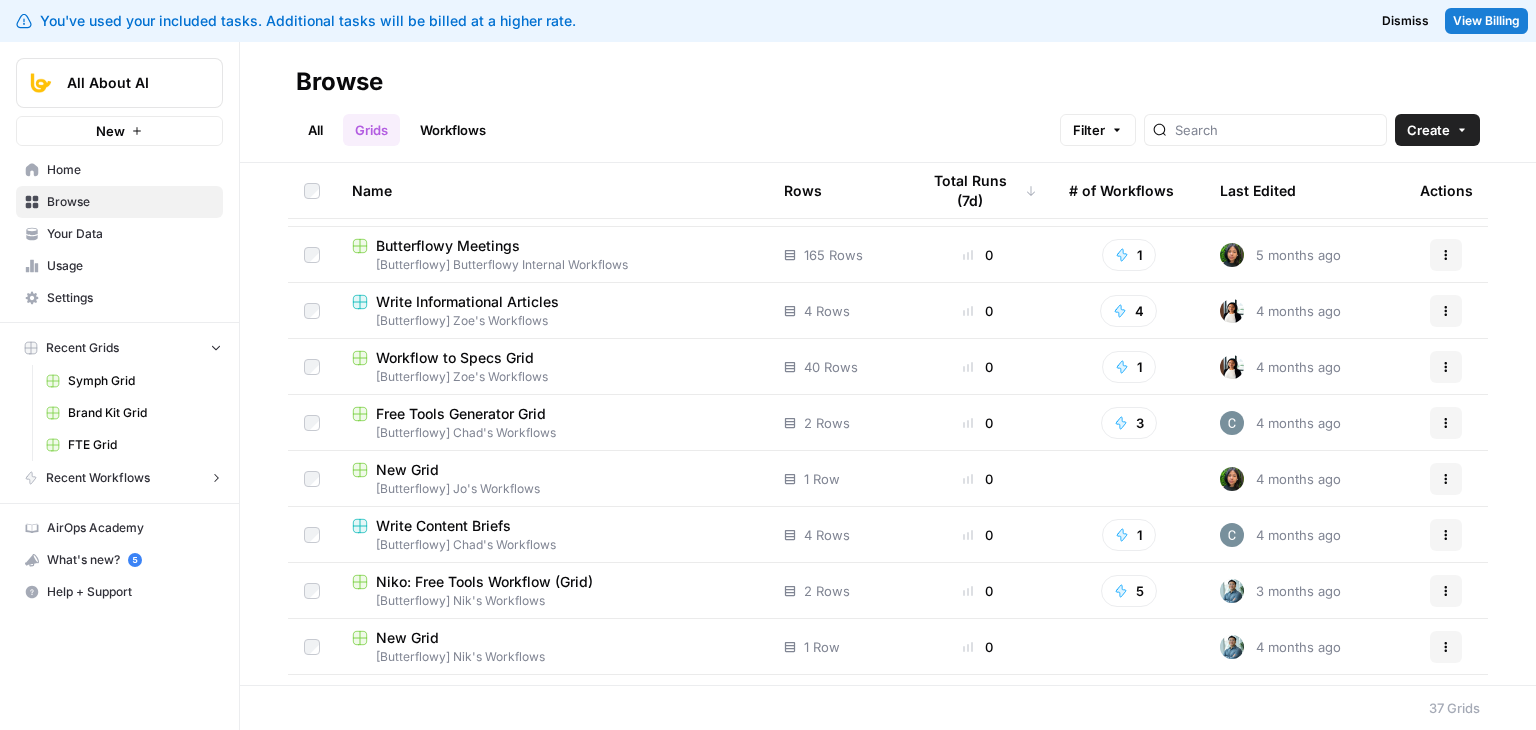 click on "Symph Grid" at bounding box center (141, 381) 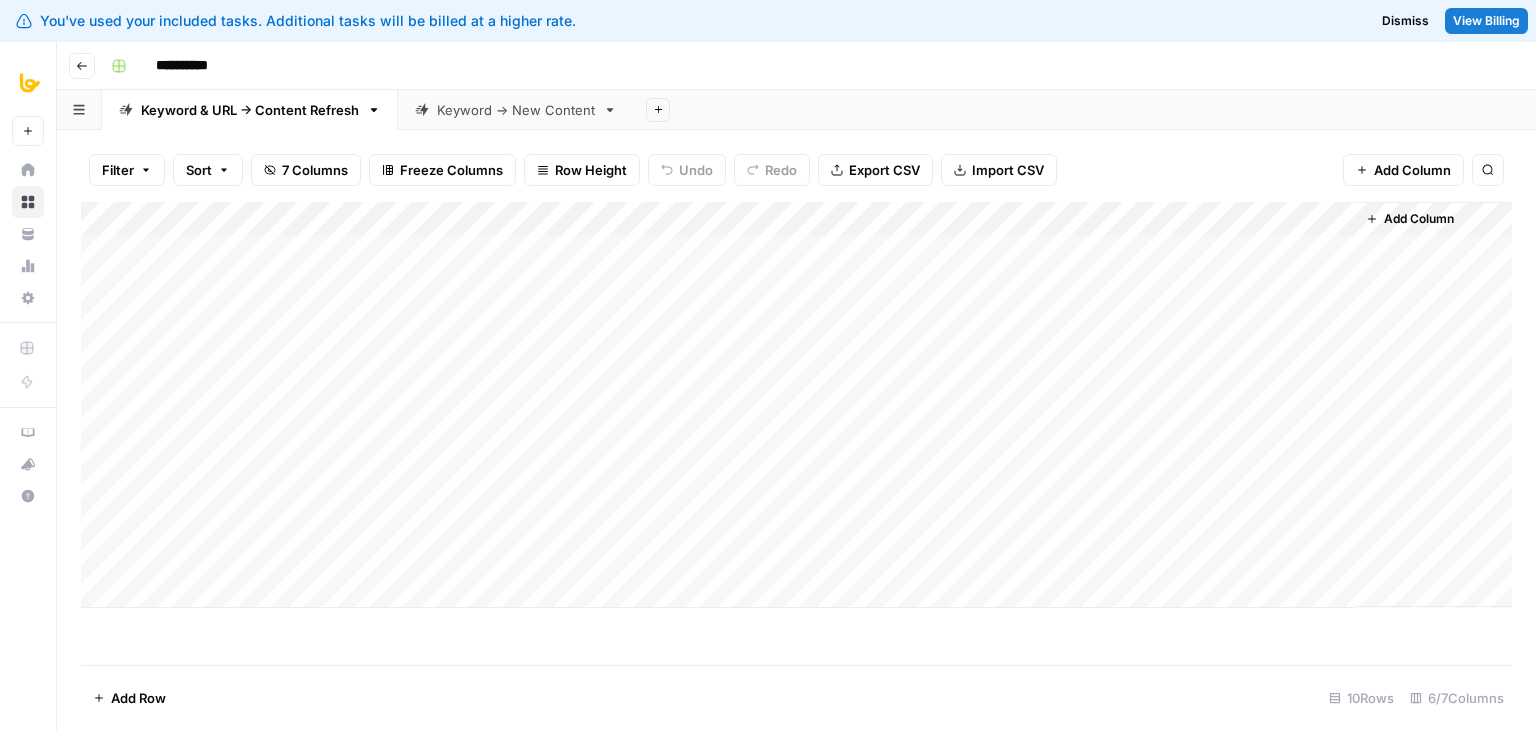 click on "Keyword -> New Content" at bounding box center (516, 110) 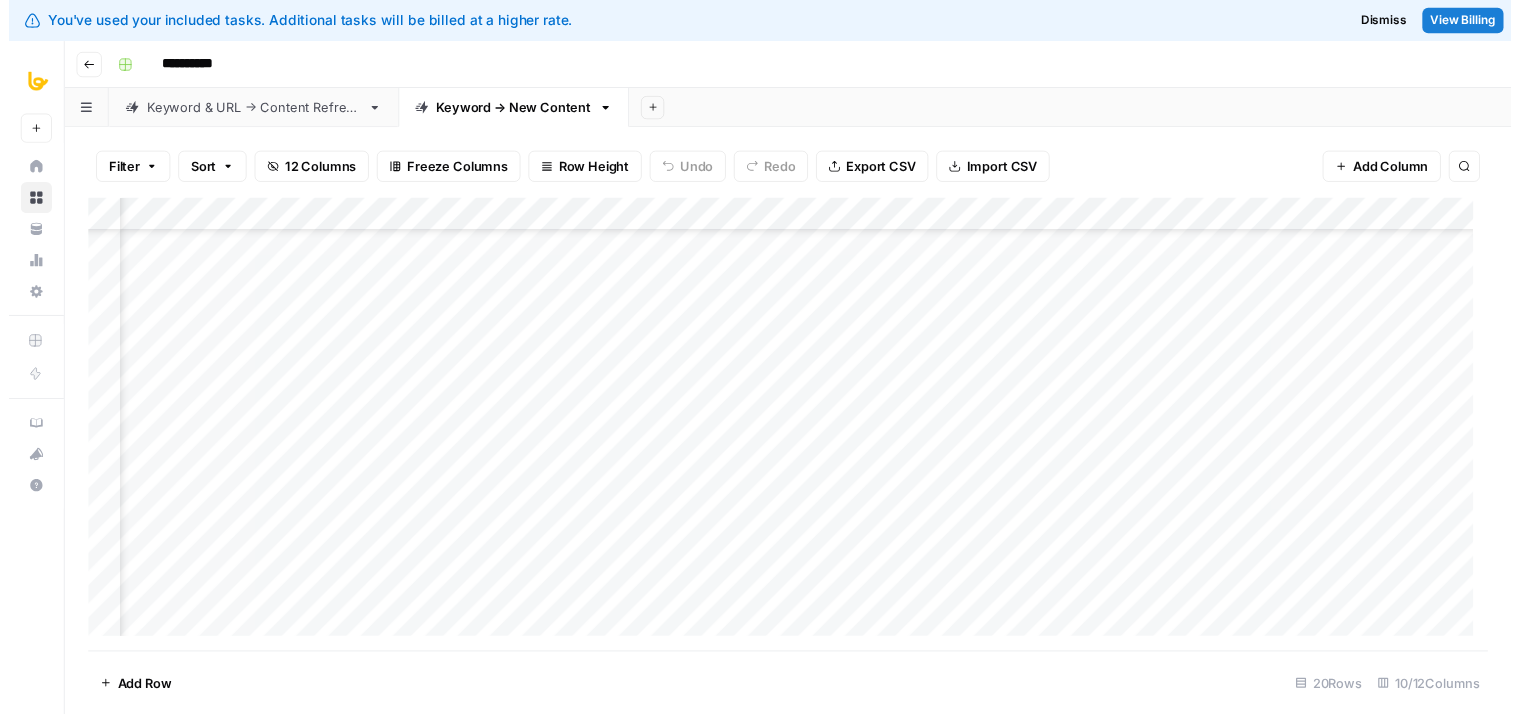 scroll, scrollTop: 180, scrollLeft: 698, axis: both 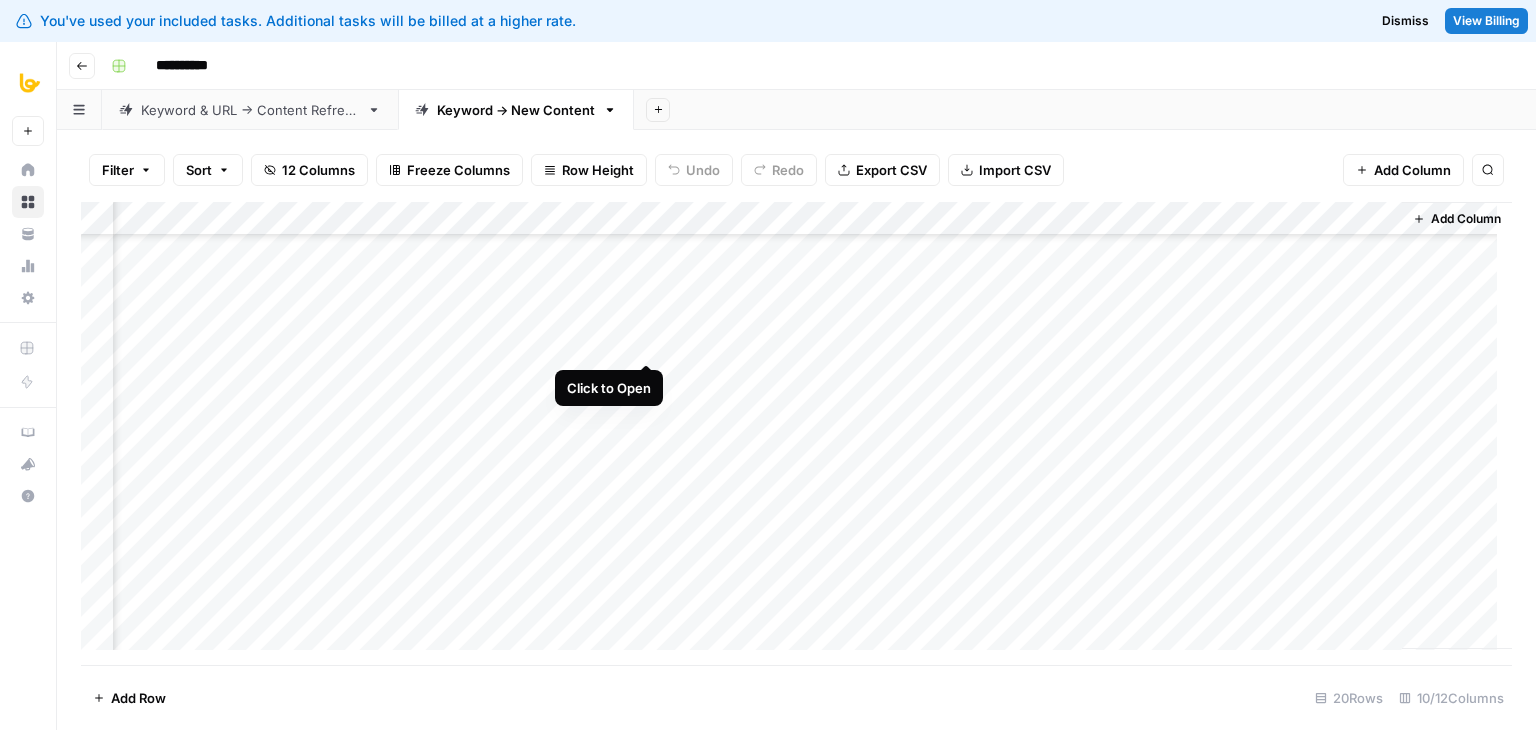 click on "Add Column" at bounding box center [796, 433] 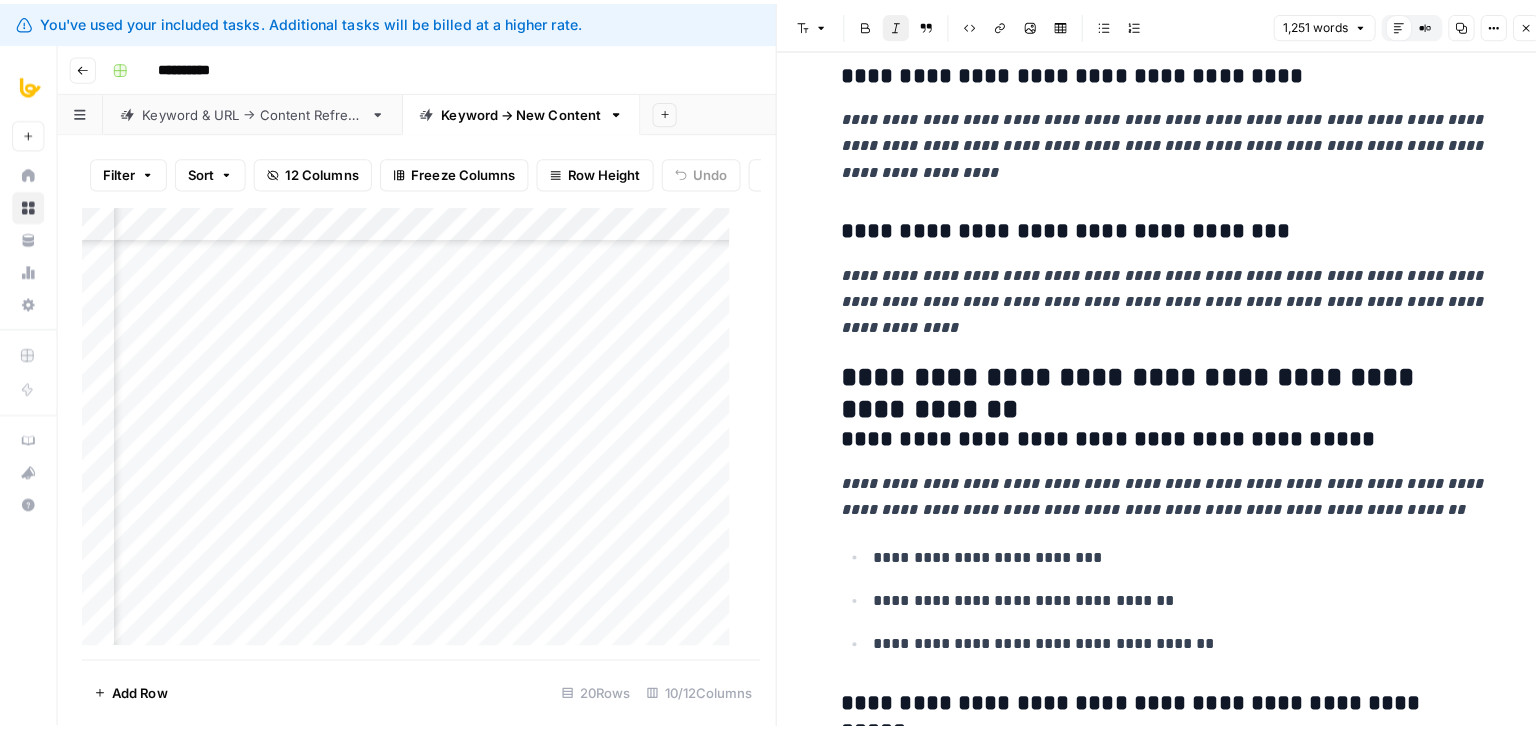 scroll, scrollTop: 5156, scrollLeft: 0, axis: vertical 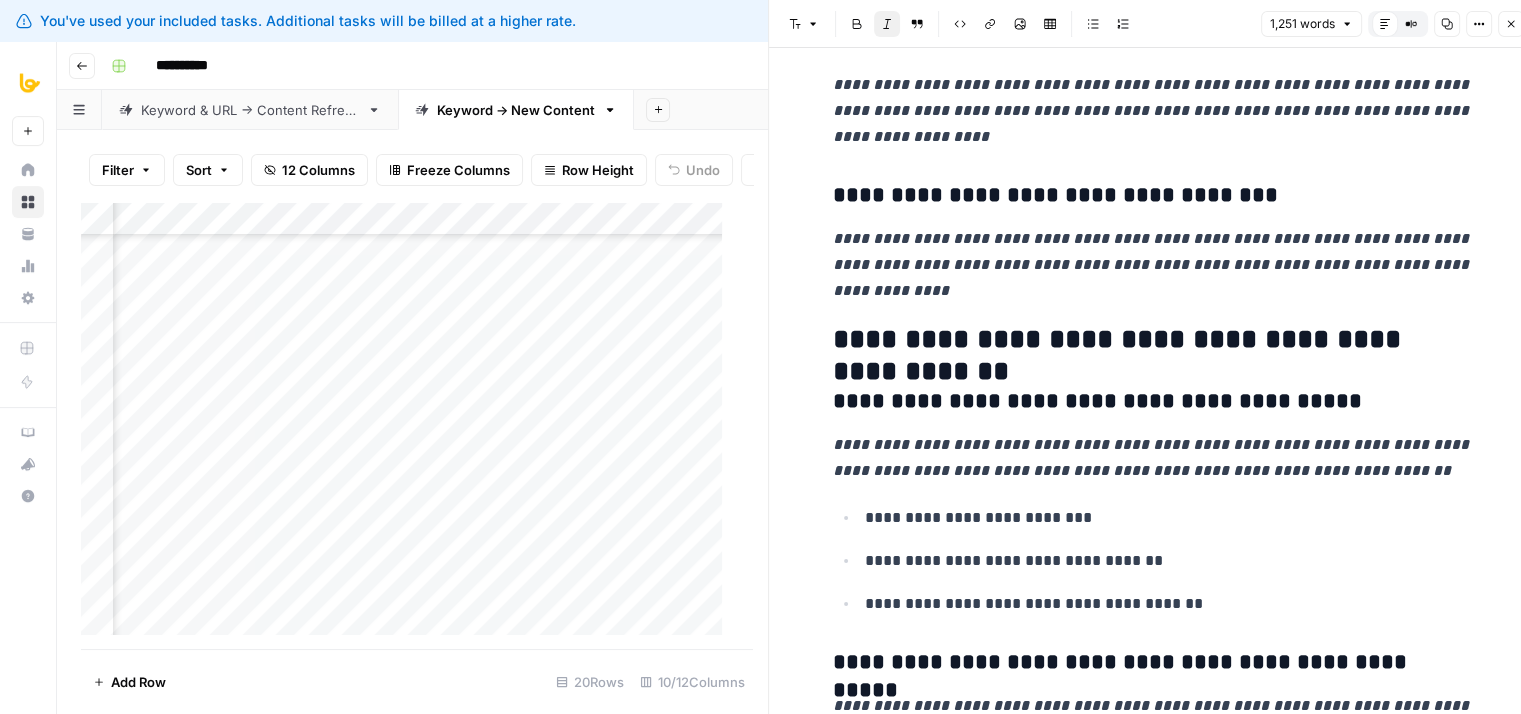 click 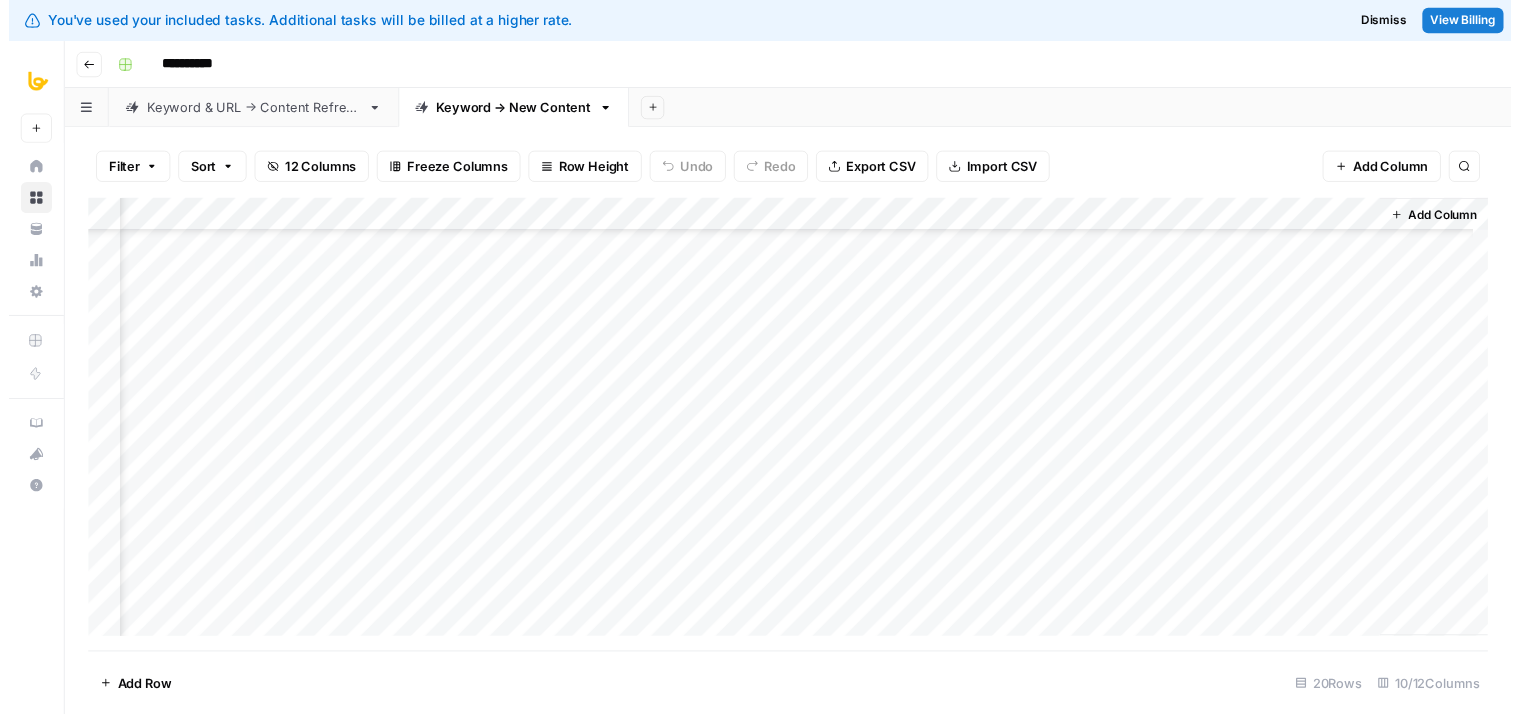 scroll, scrollTop: 180, scrollLeft: 674, axis: both 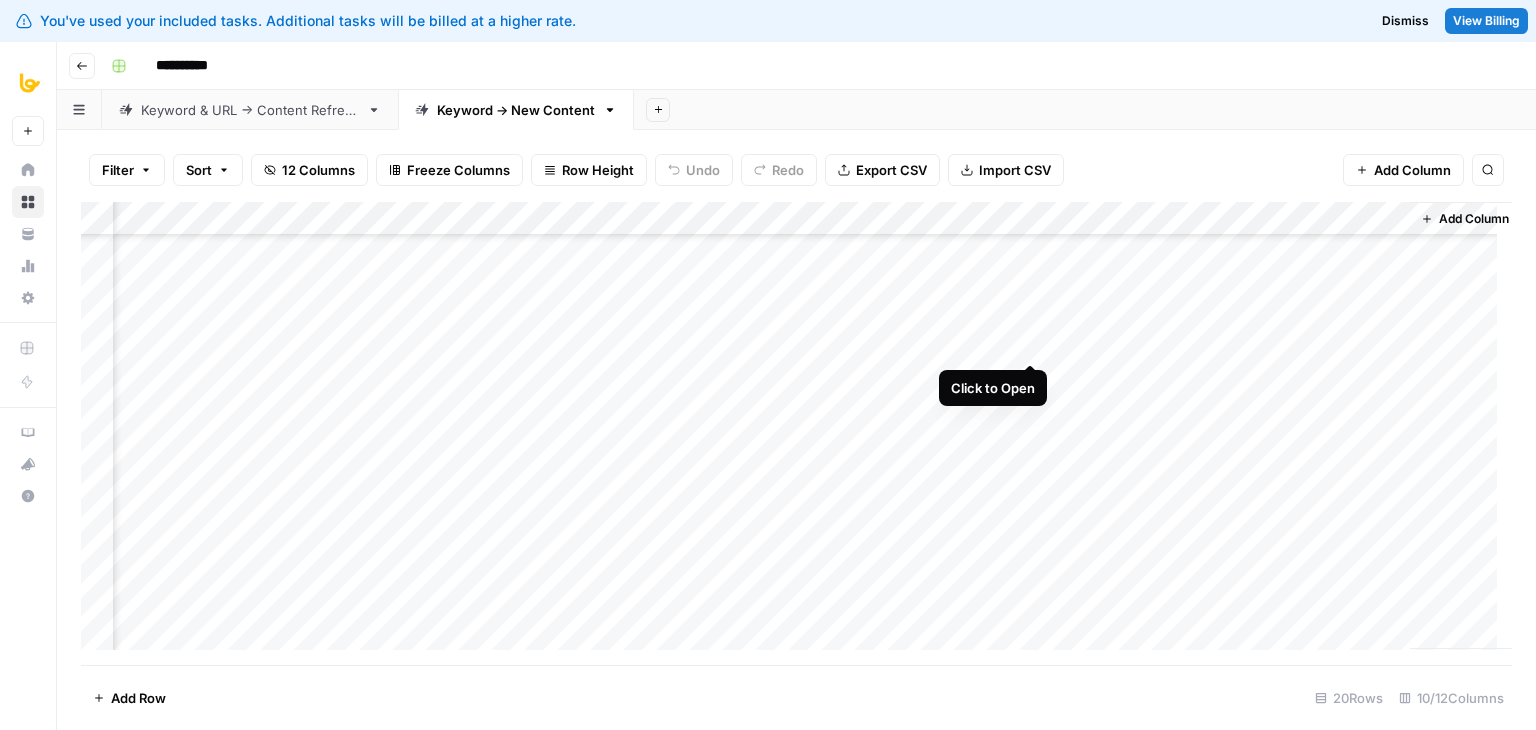 click on "Add Column" at bounding box center [796, 433] 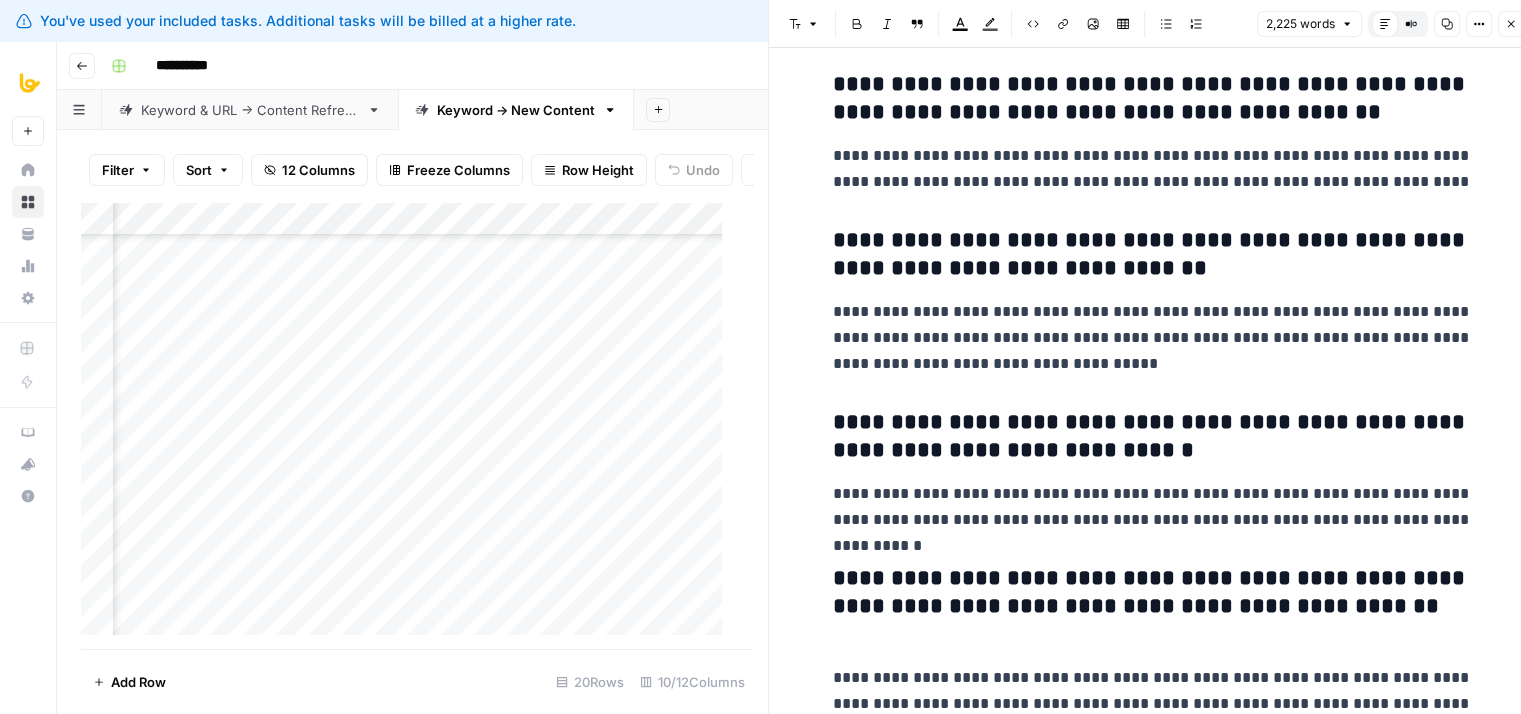 scroll, scrollTop: 8265, scrollLeft: 0, axis: vertical 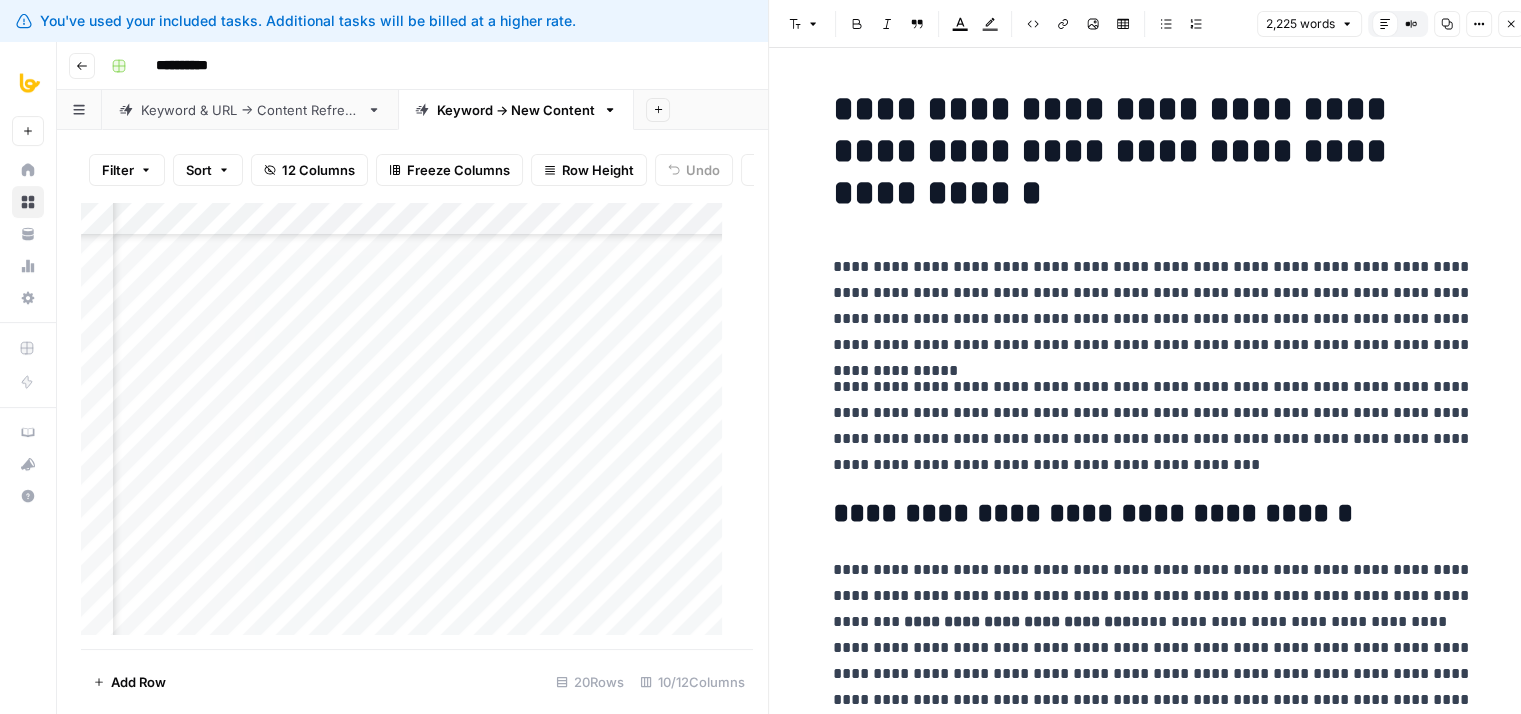 click on "Close" at bounding box center (1511, 24) 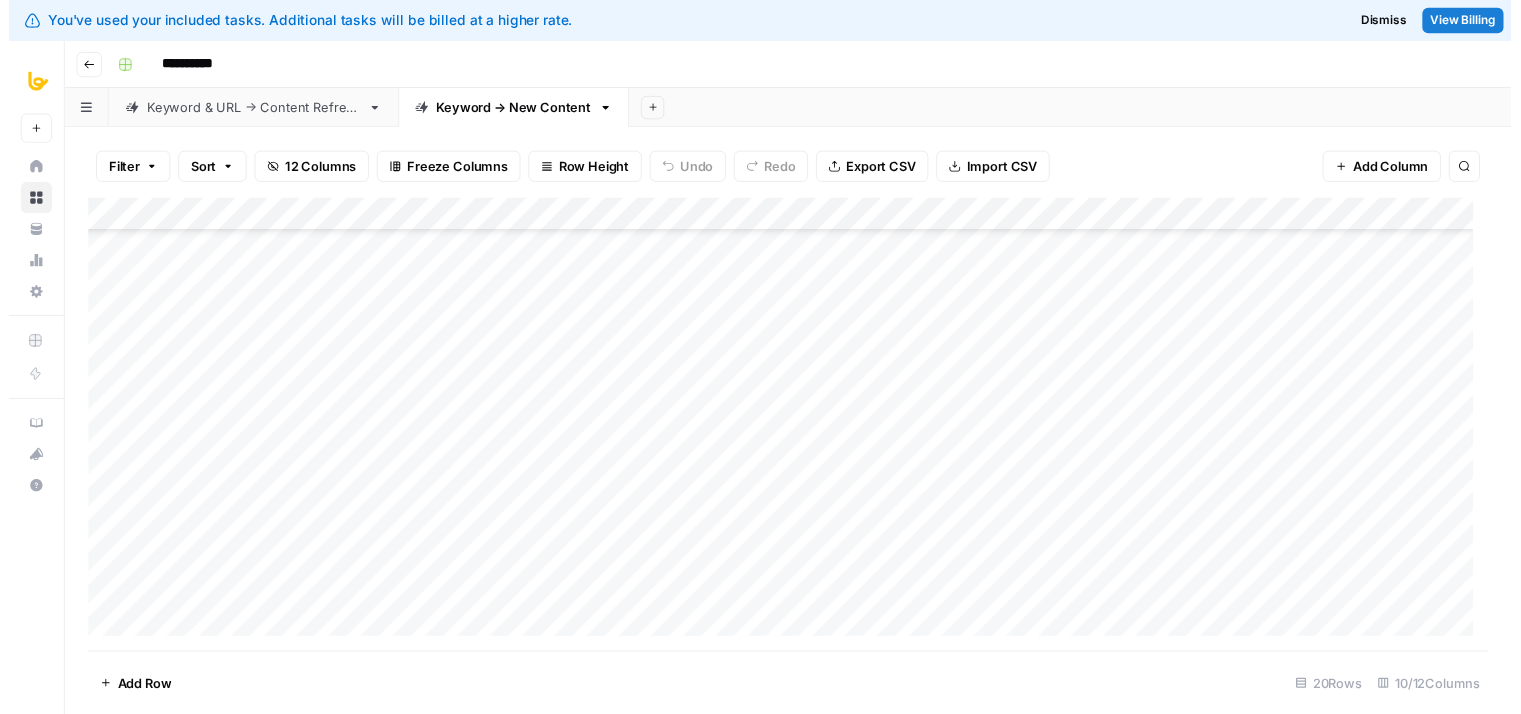 scroll, scrollTop: 180, scrollLeft: 698, axis: both 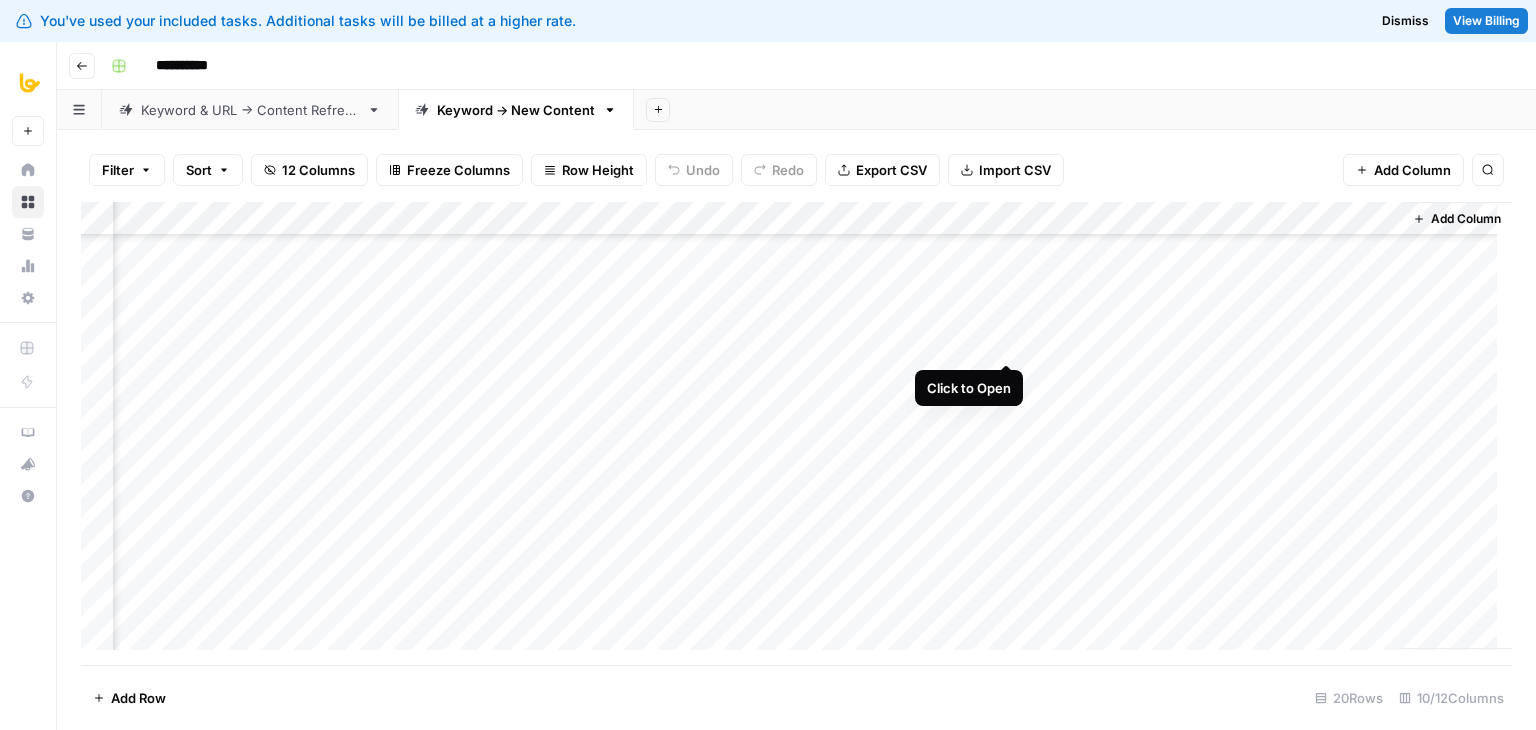 click on "Add Column" at bounding box center [796, 433] 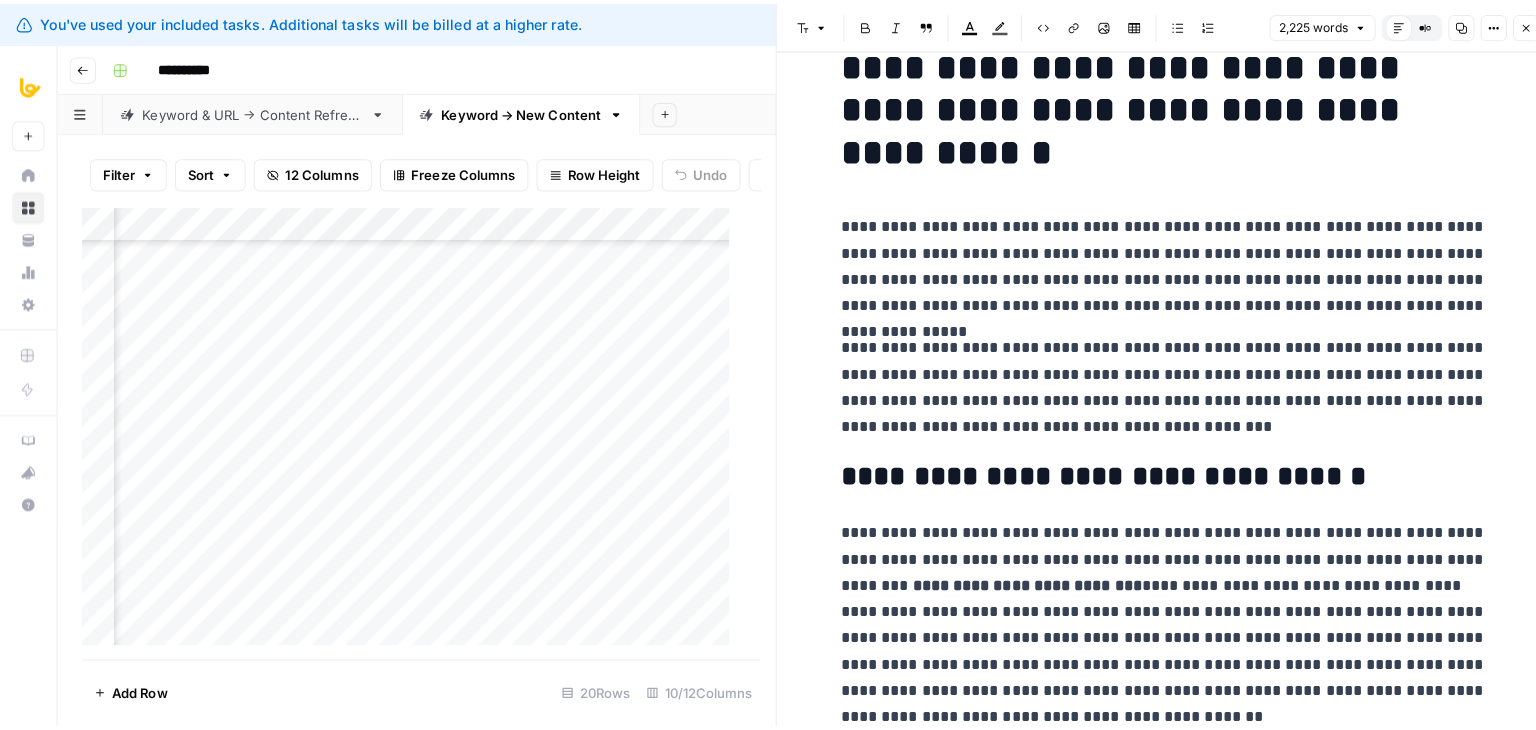 scroll, scrollTop: 0, scrollLeft: 0, axis: both 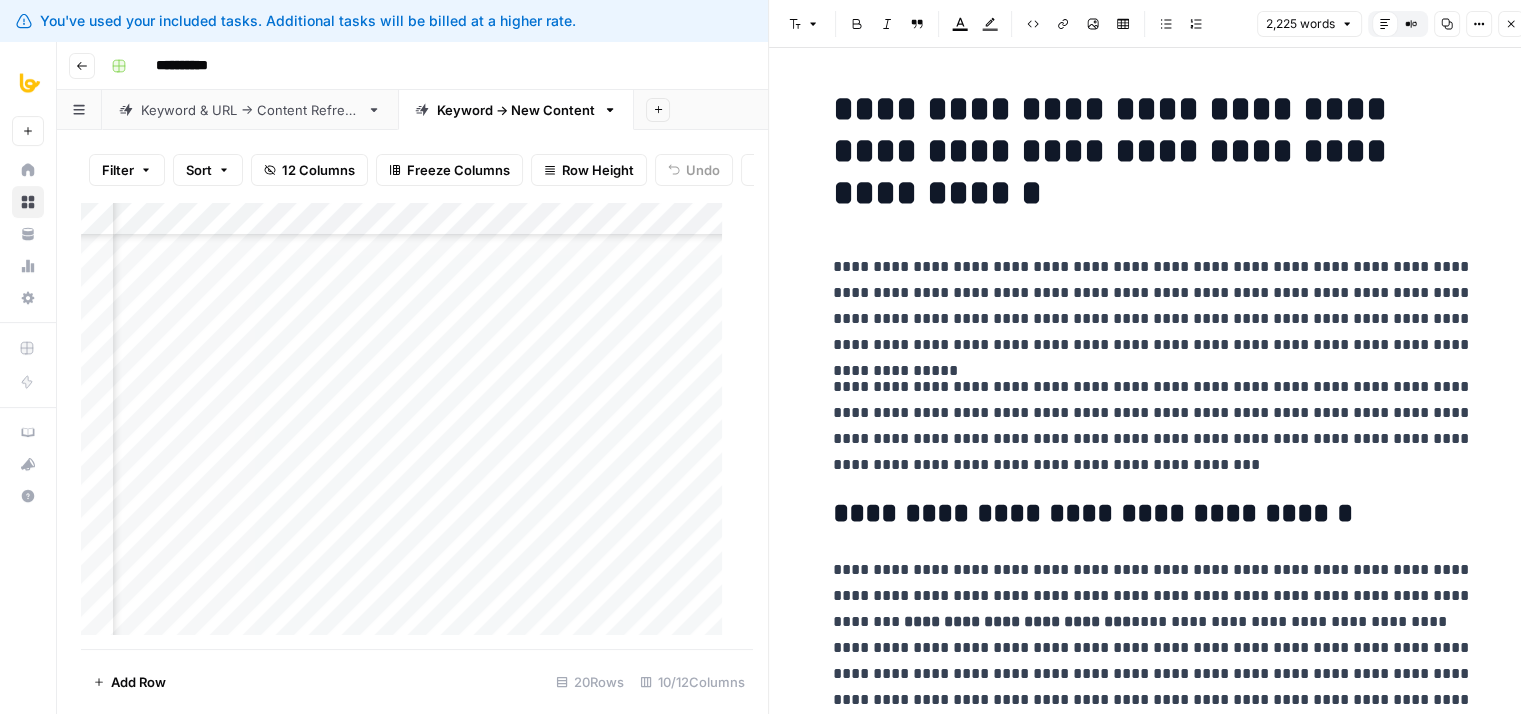 click on "Close" at bounding box center (1511, 24) 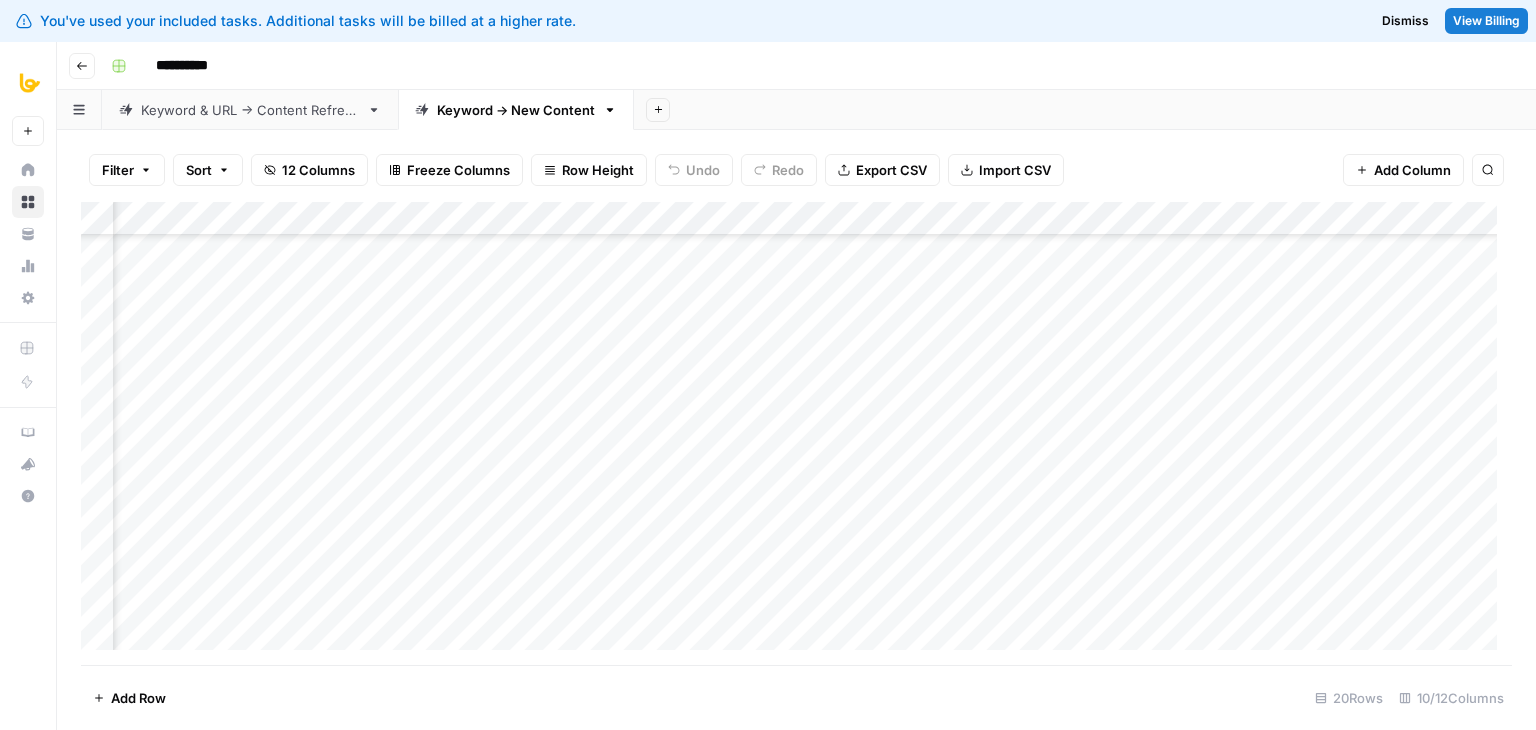 scroll, scrollTop: 180, scrollLeft: 698, axis: both 